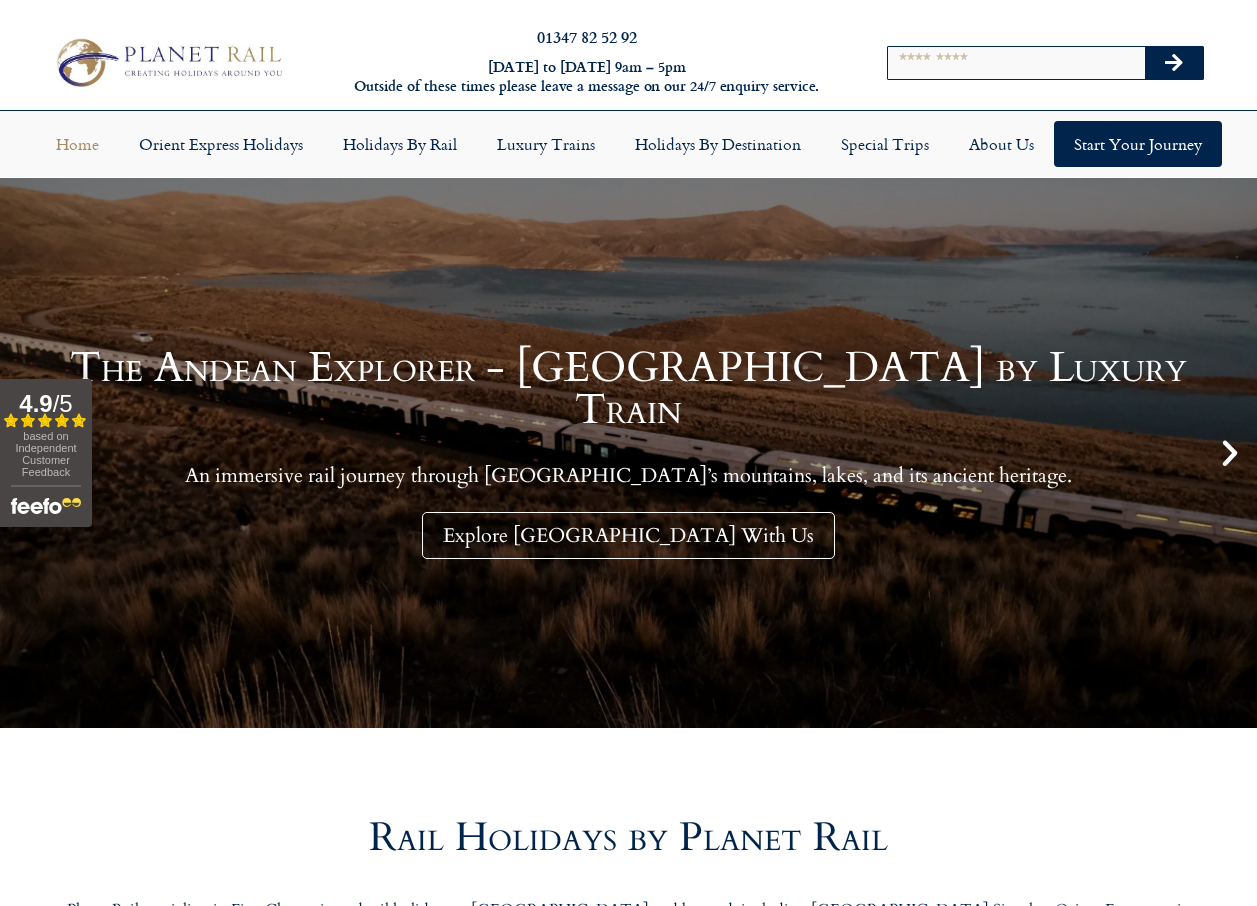 scroll, scrollTop: 0, scrollLeft: 0, axis: both 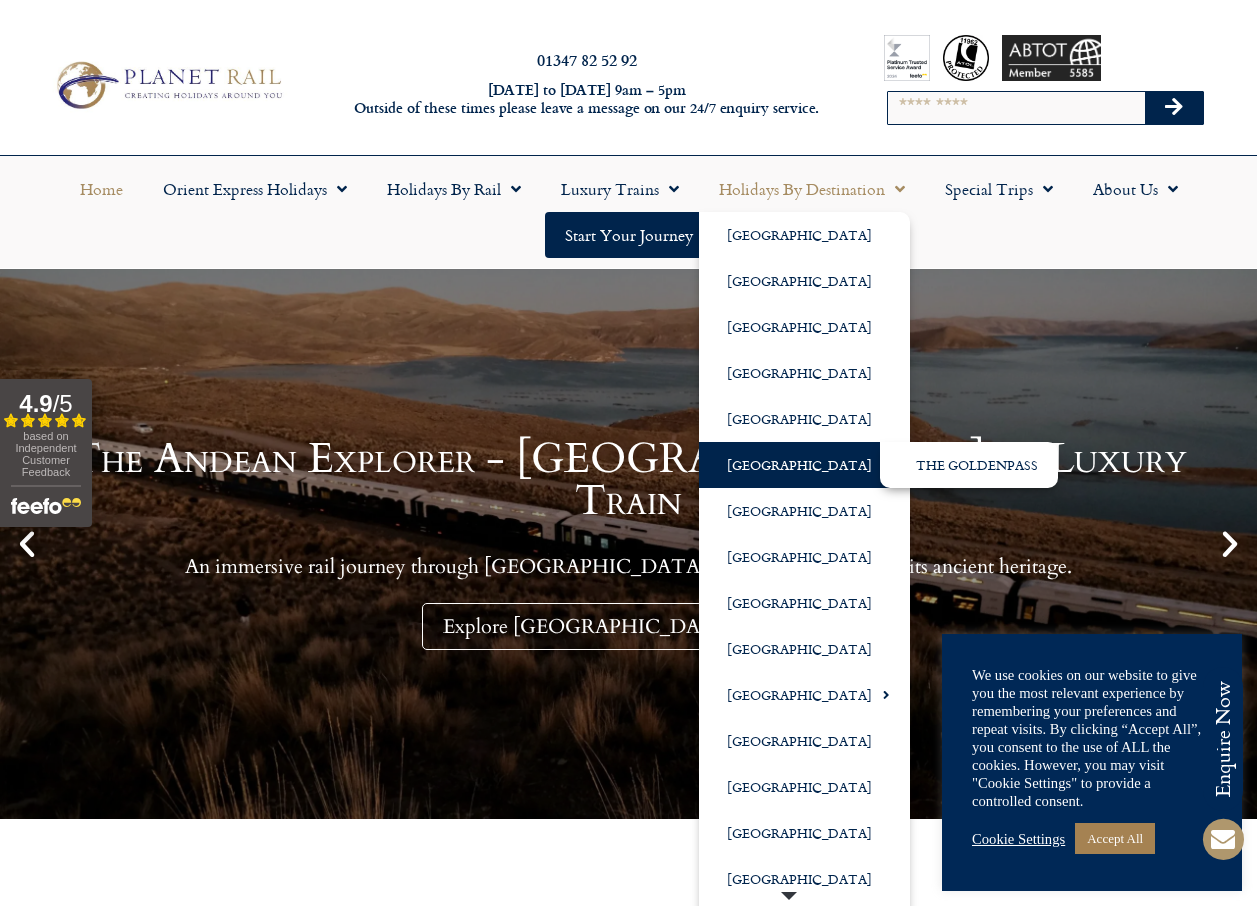 click 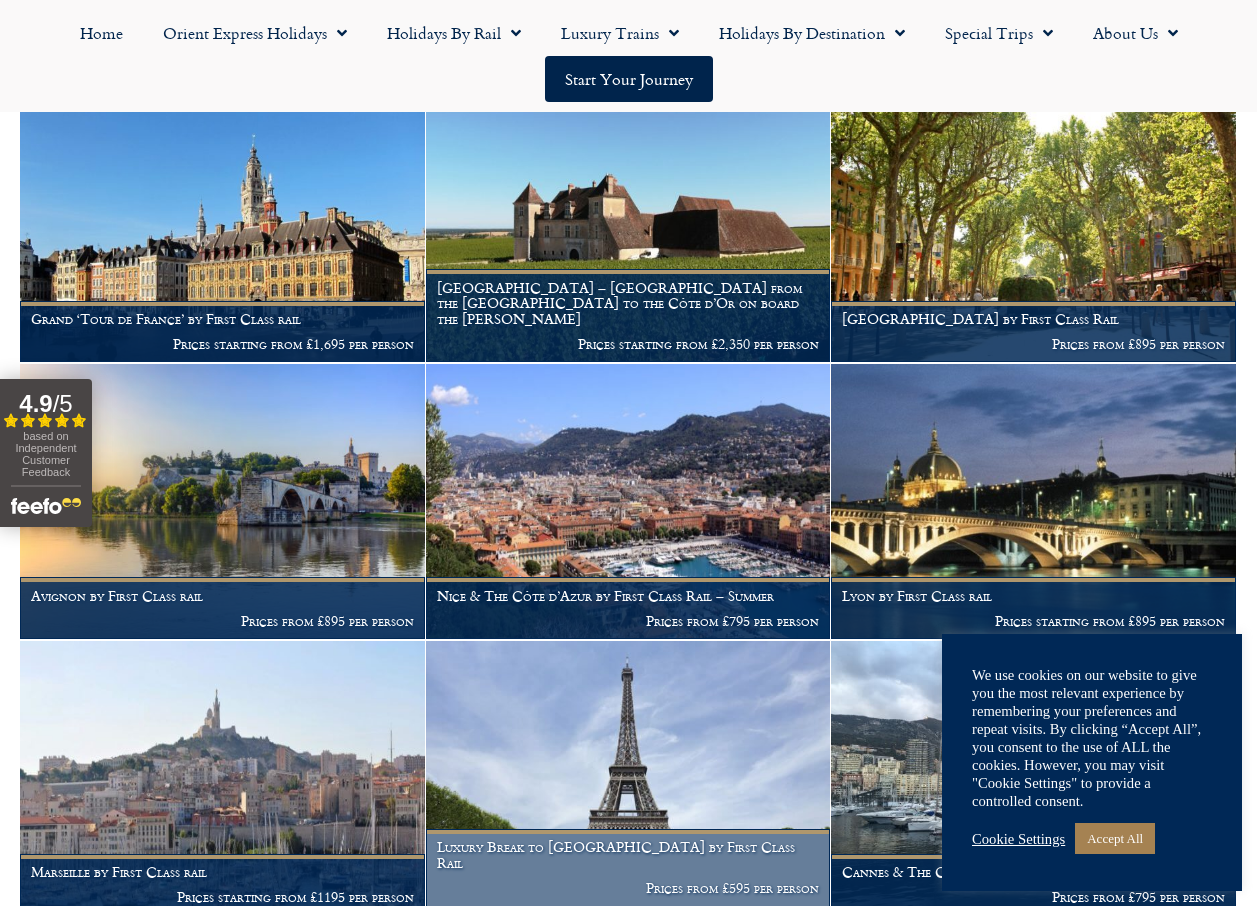 scroll, scrollTop: 1600, scrollLeft: 0, axis: vertical 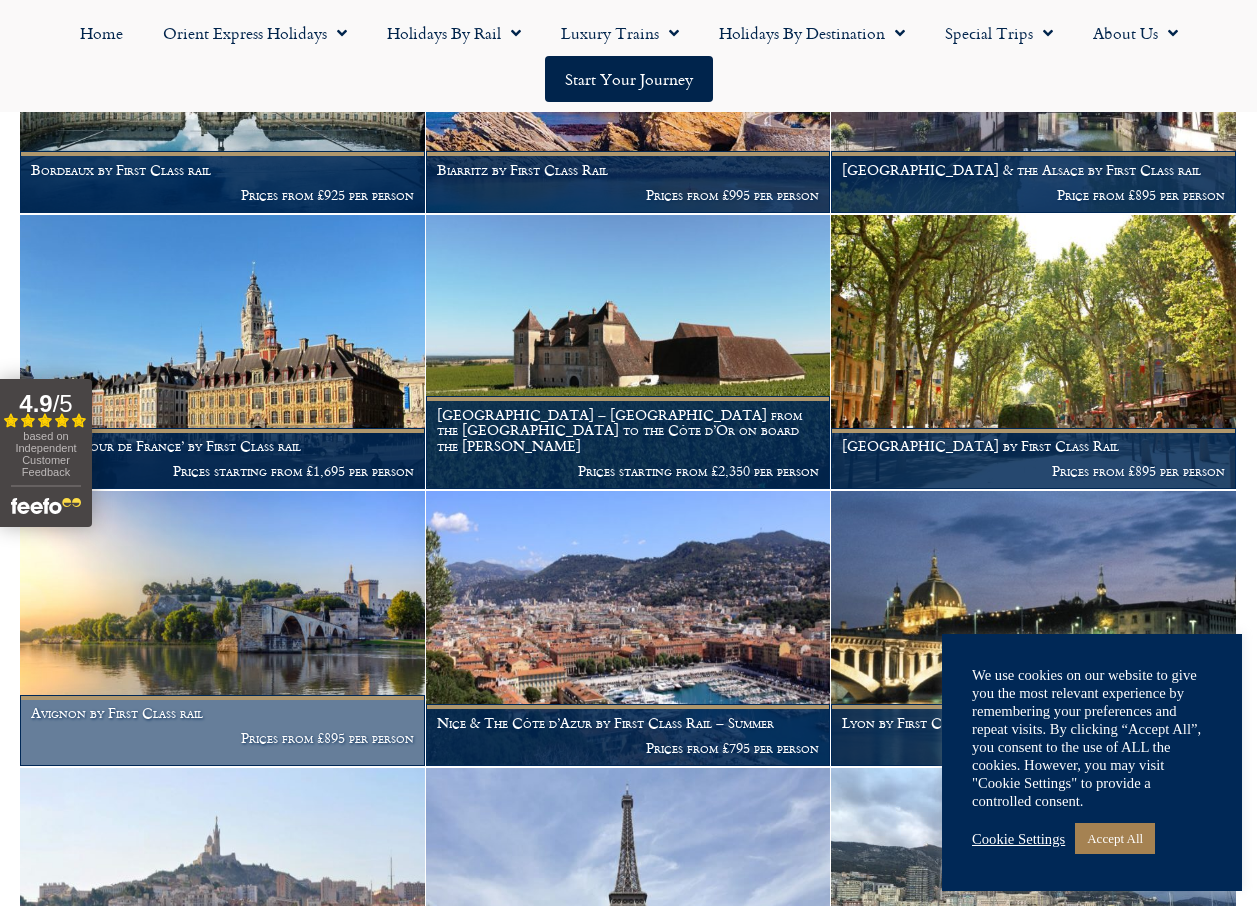 click at bounding box center (222, 628) 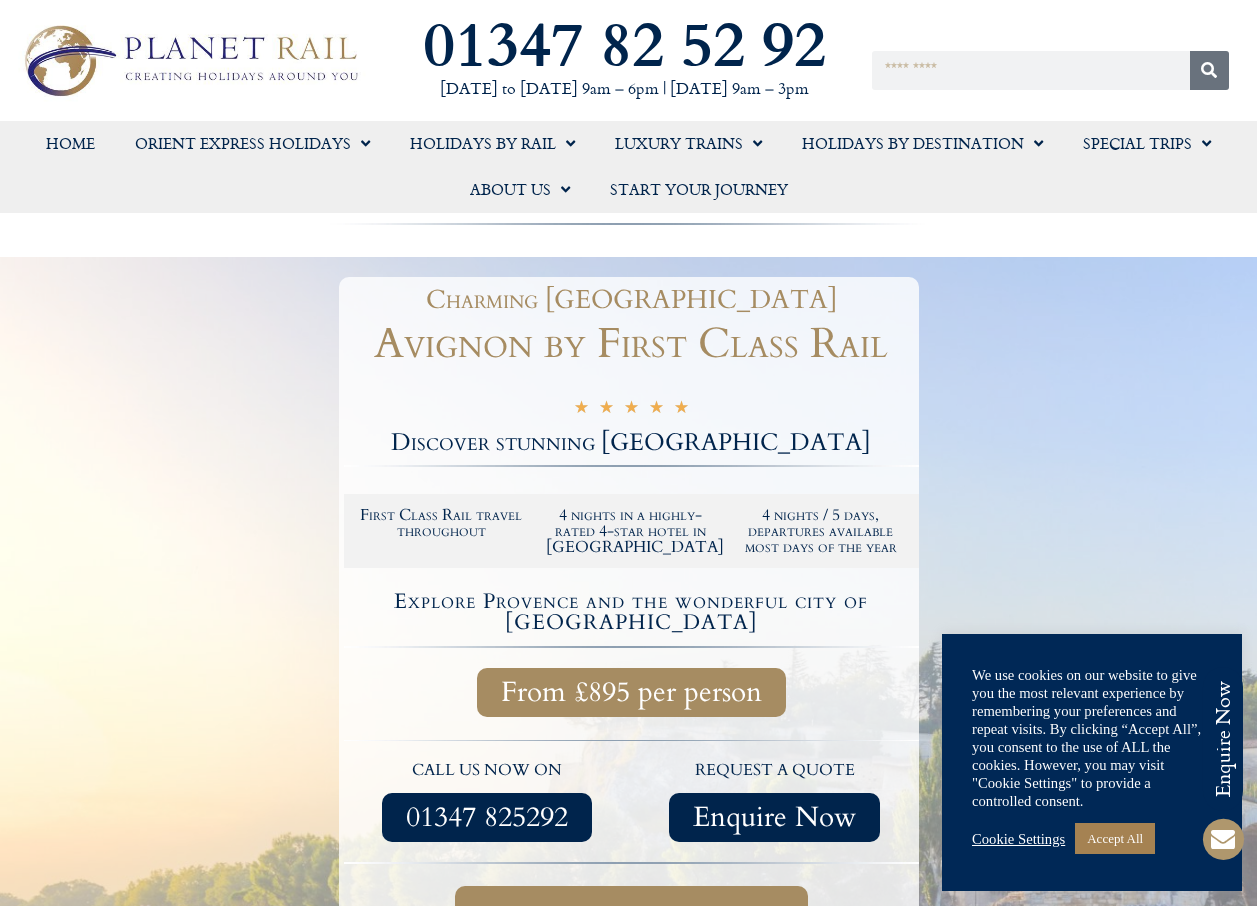 scroll, scrollTop: 0, scrollLeft: 0, axis: both 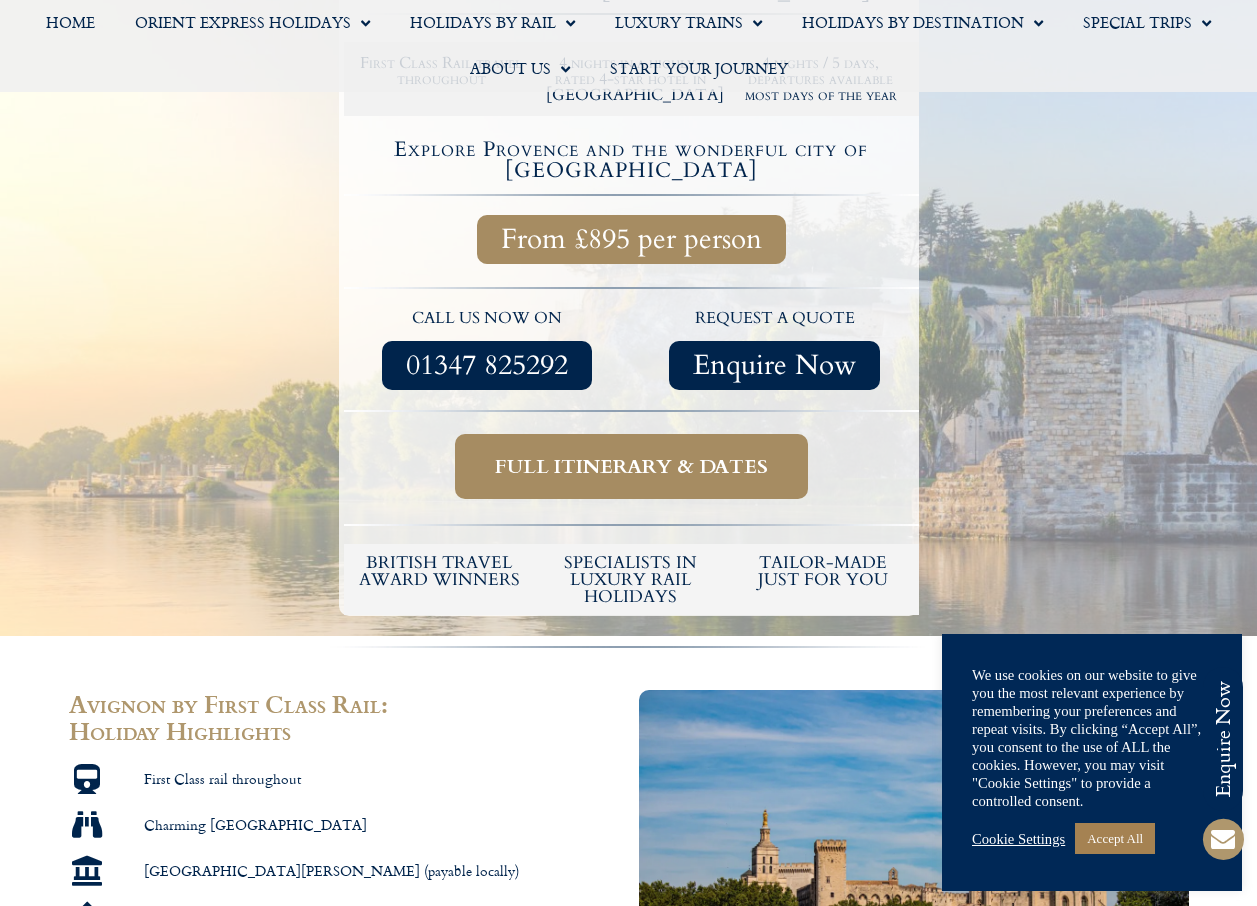click on "Full itinerary & dates" at bounding box center (631, 466) 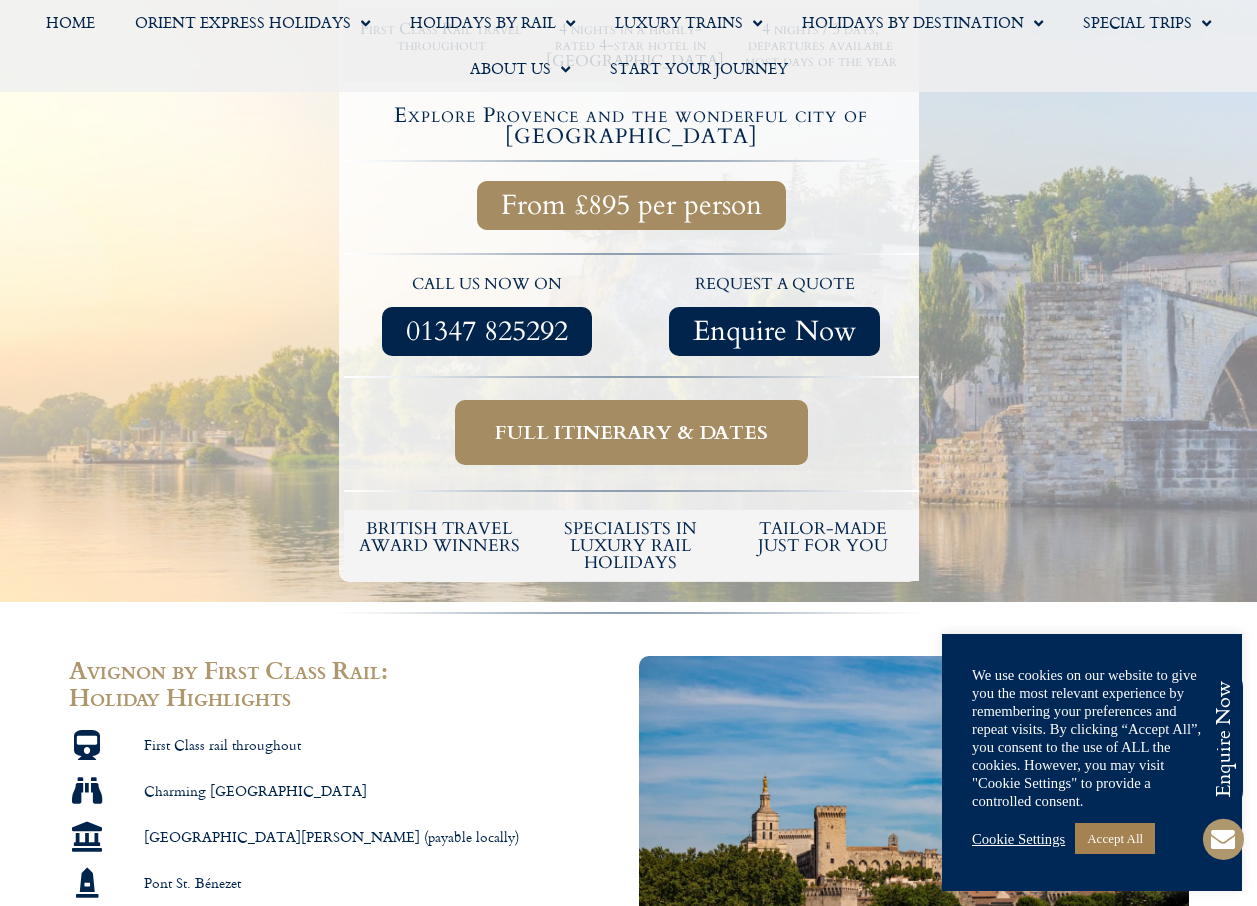 scroll, scrollTop: 300, scrollLeft: 0, axis: vertical 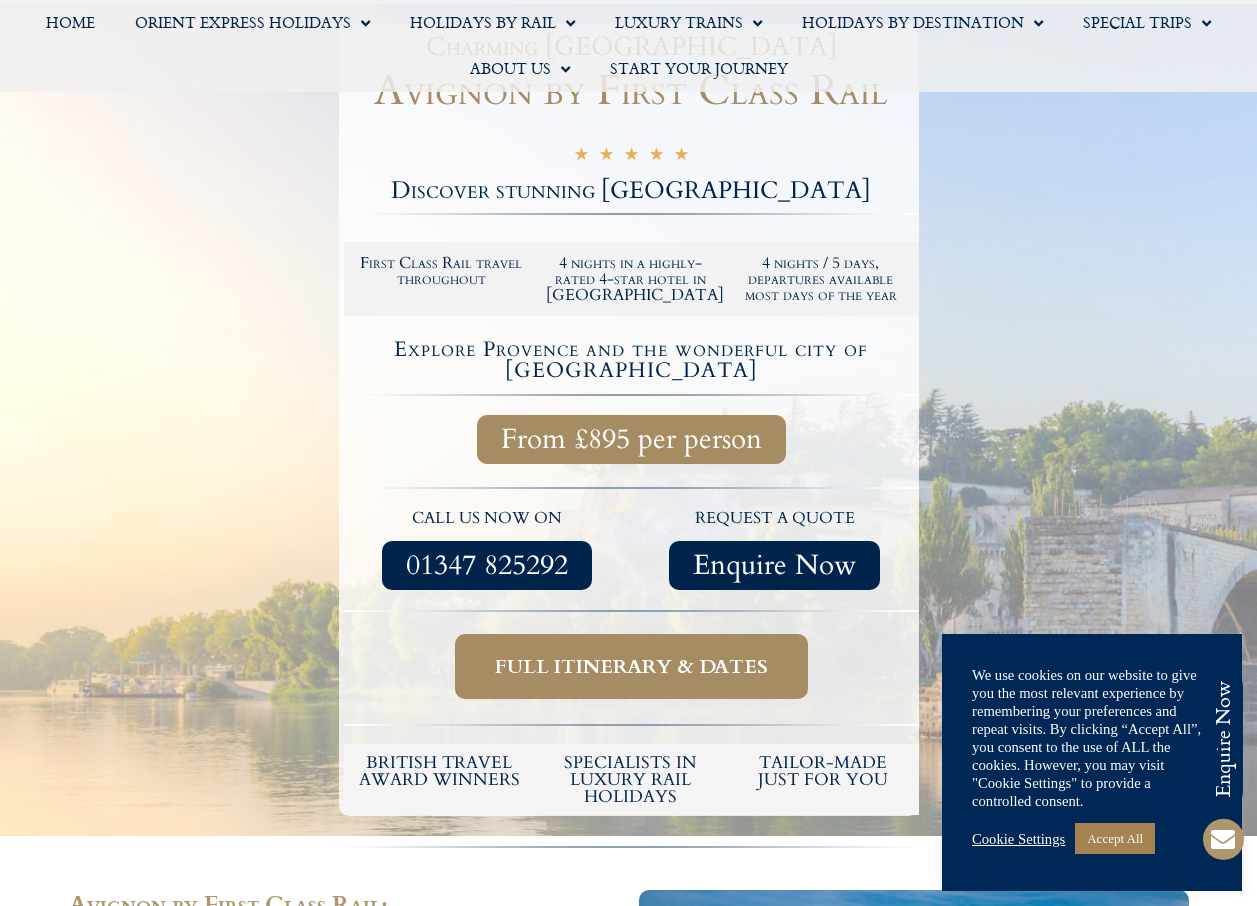 click on "Full itinerary & dates" at bounding box center (631, 666) 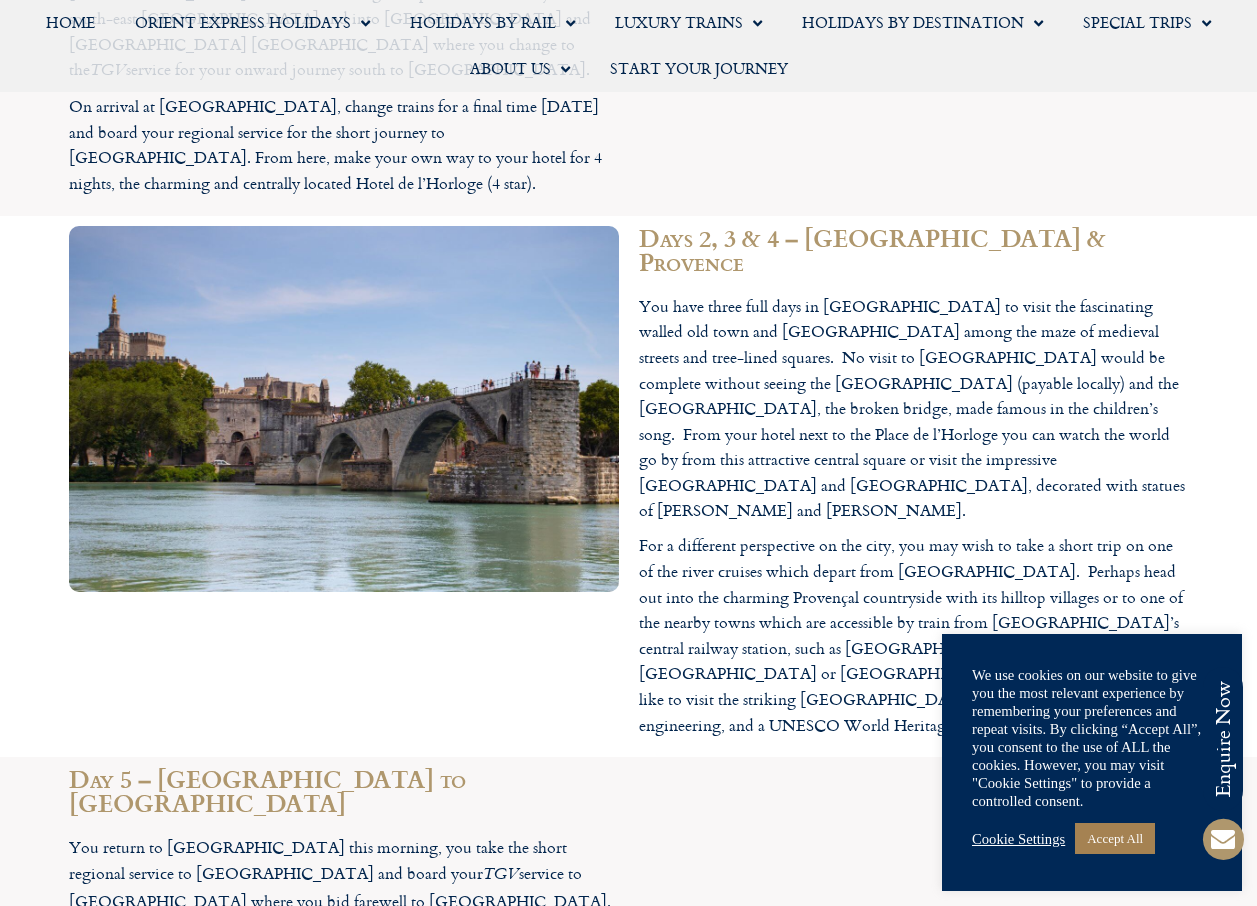 scroll, scrollTop: 2000, scrollLeft: 0, axis: vertical 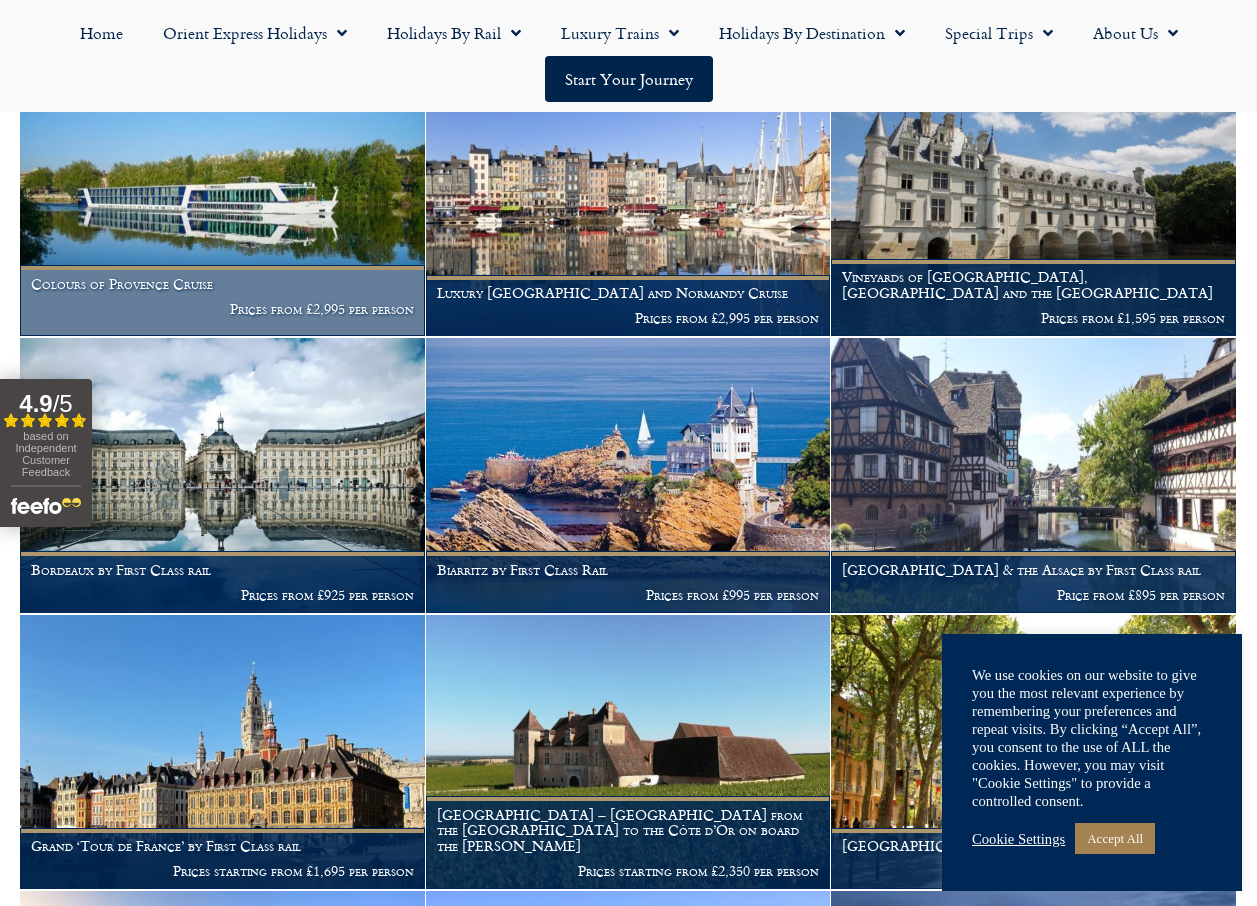 click at bounding box center [222, 199] 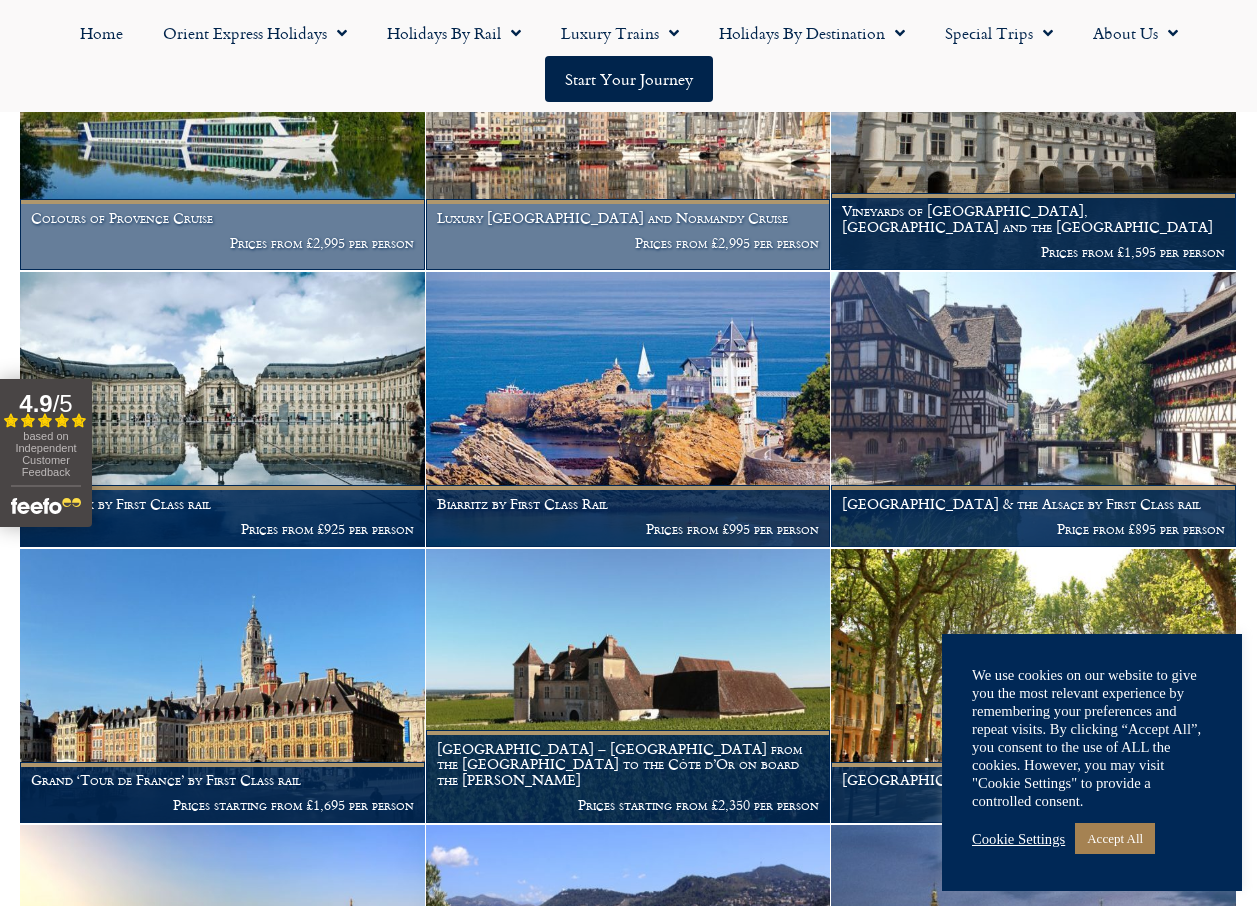 scroll, scrollTop: 1054, scrollLeft: 0, axis: vertical 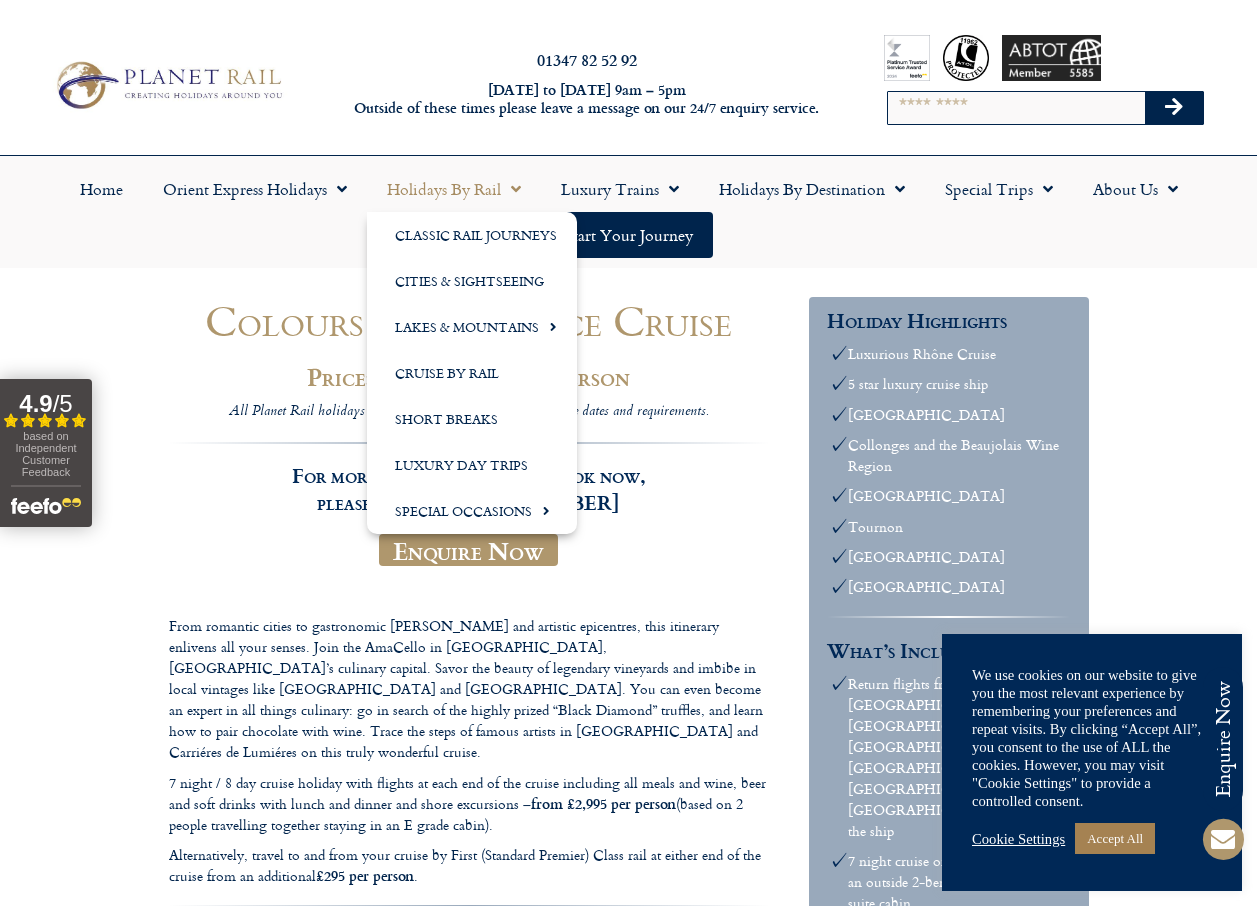 click on "Holidays by Rail" 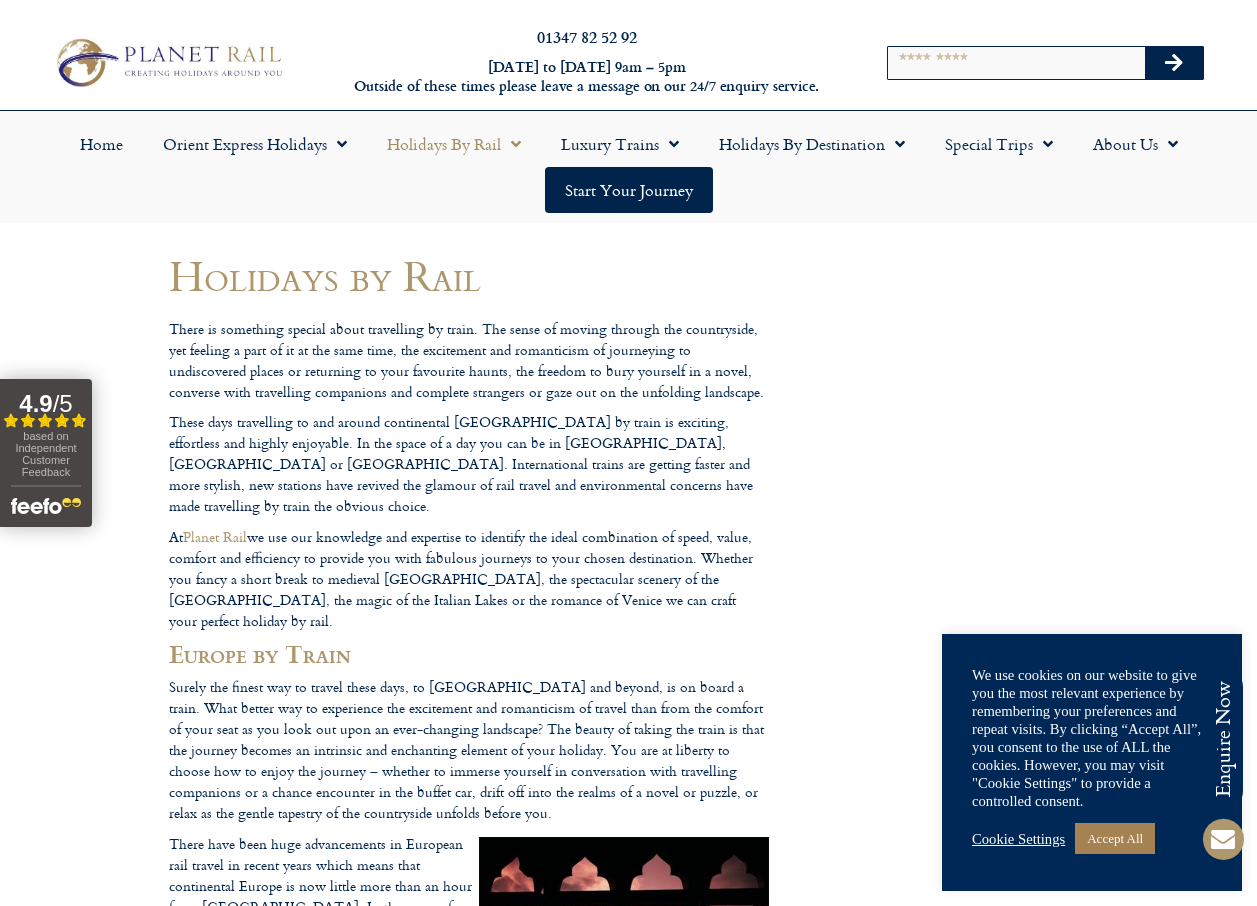 scroll, scrollTop: 0, scrollLeft: 0, axis: both 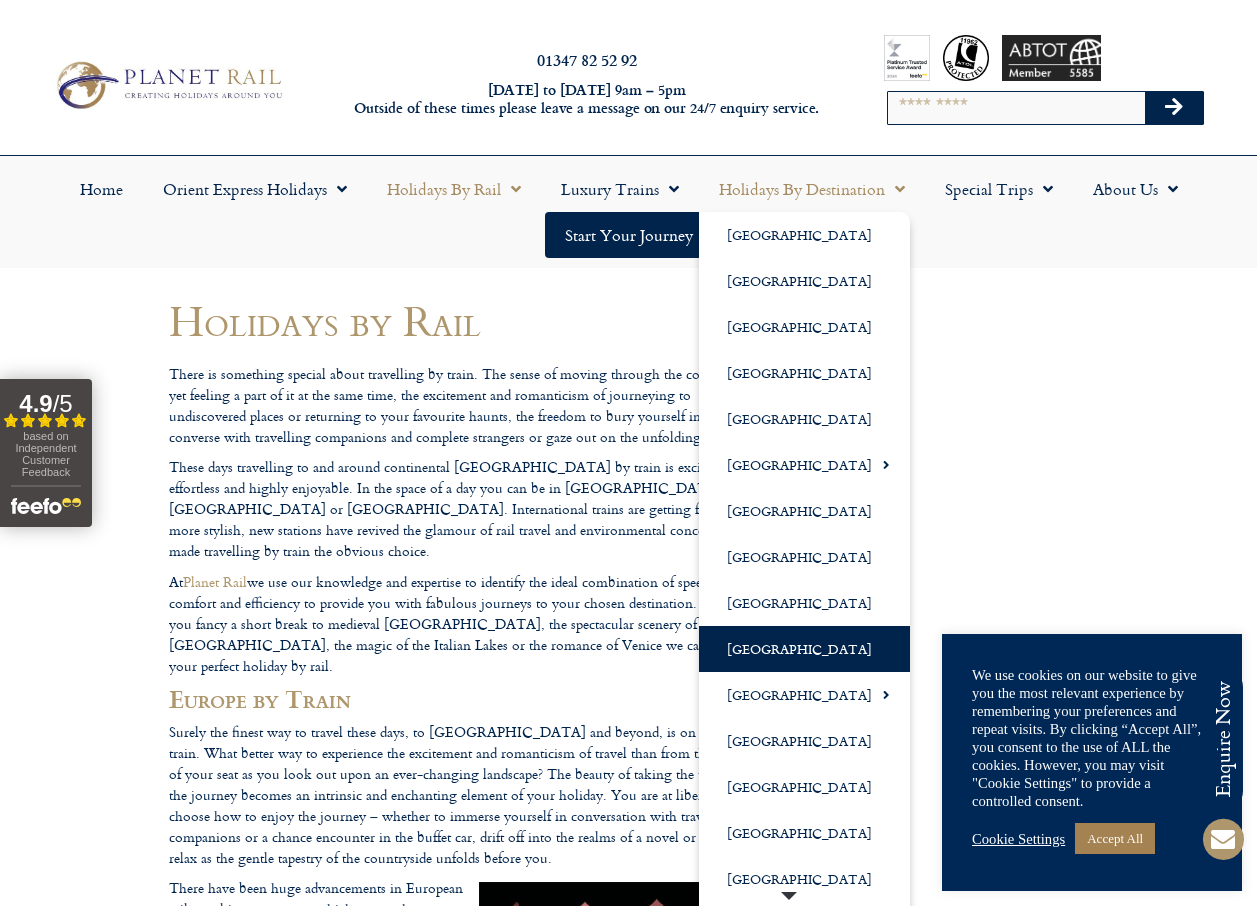 click on "[GEOGRAPHIC_DATA]" 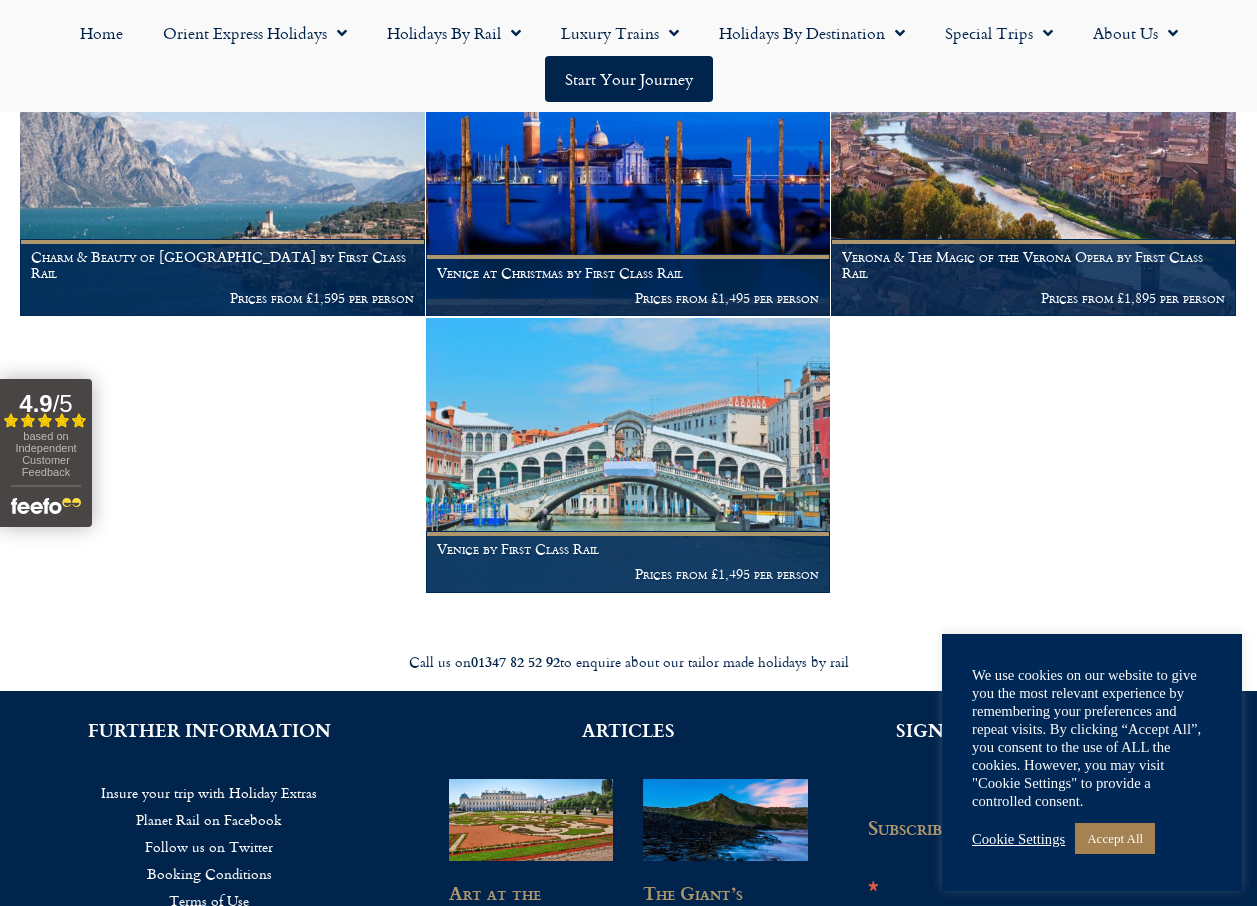 scroll, scrollTop: 2500, scrollLeft: 0, axis: vertical 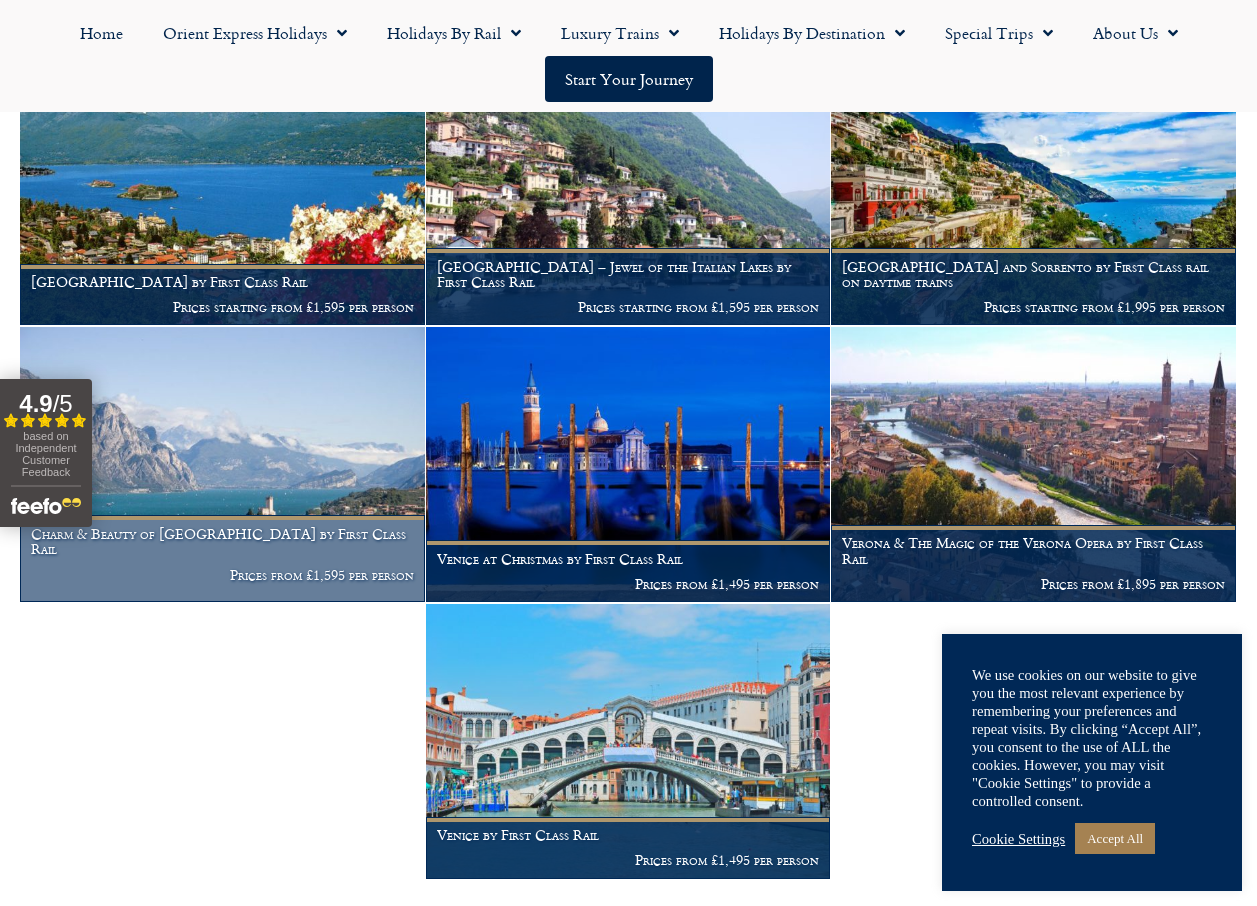 click on "Charm & Beauty of Lake Garda by First Class Rail" at bounding box center (222, 542) 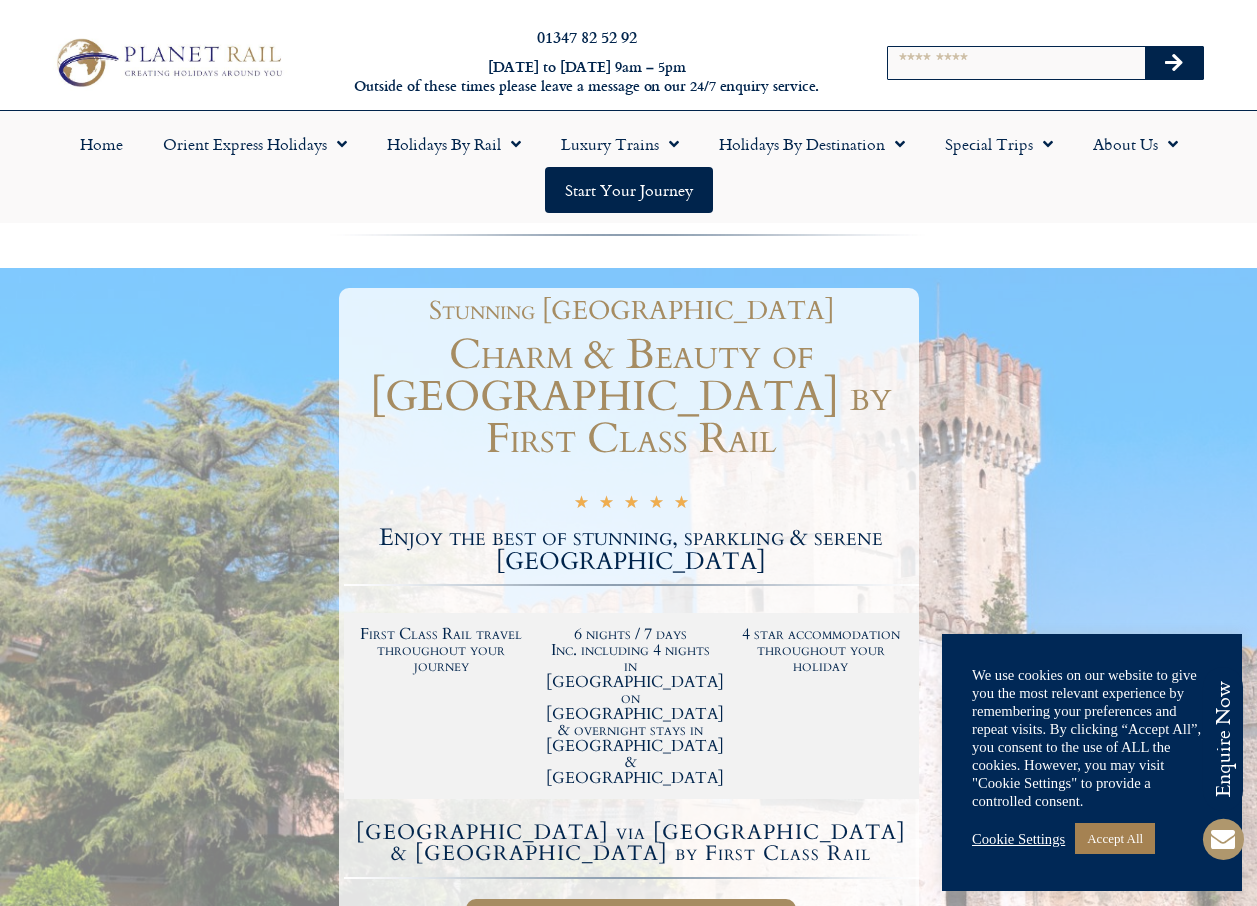 scroll, scrollTop: 0, scrollLeft: 0, axis: both 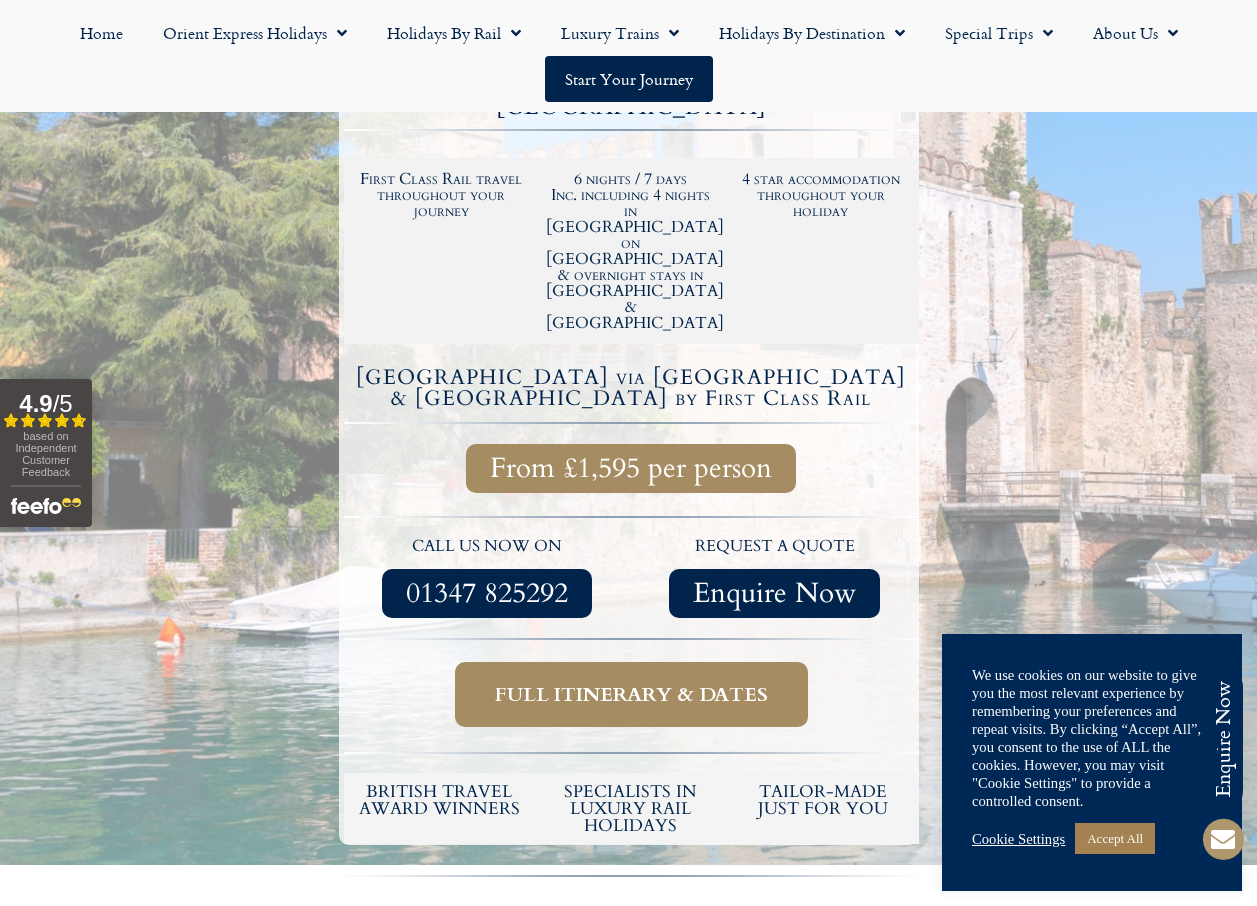 click on "Full itinerary & dates" at bounding box center (631, 694) 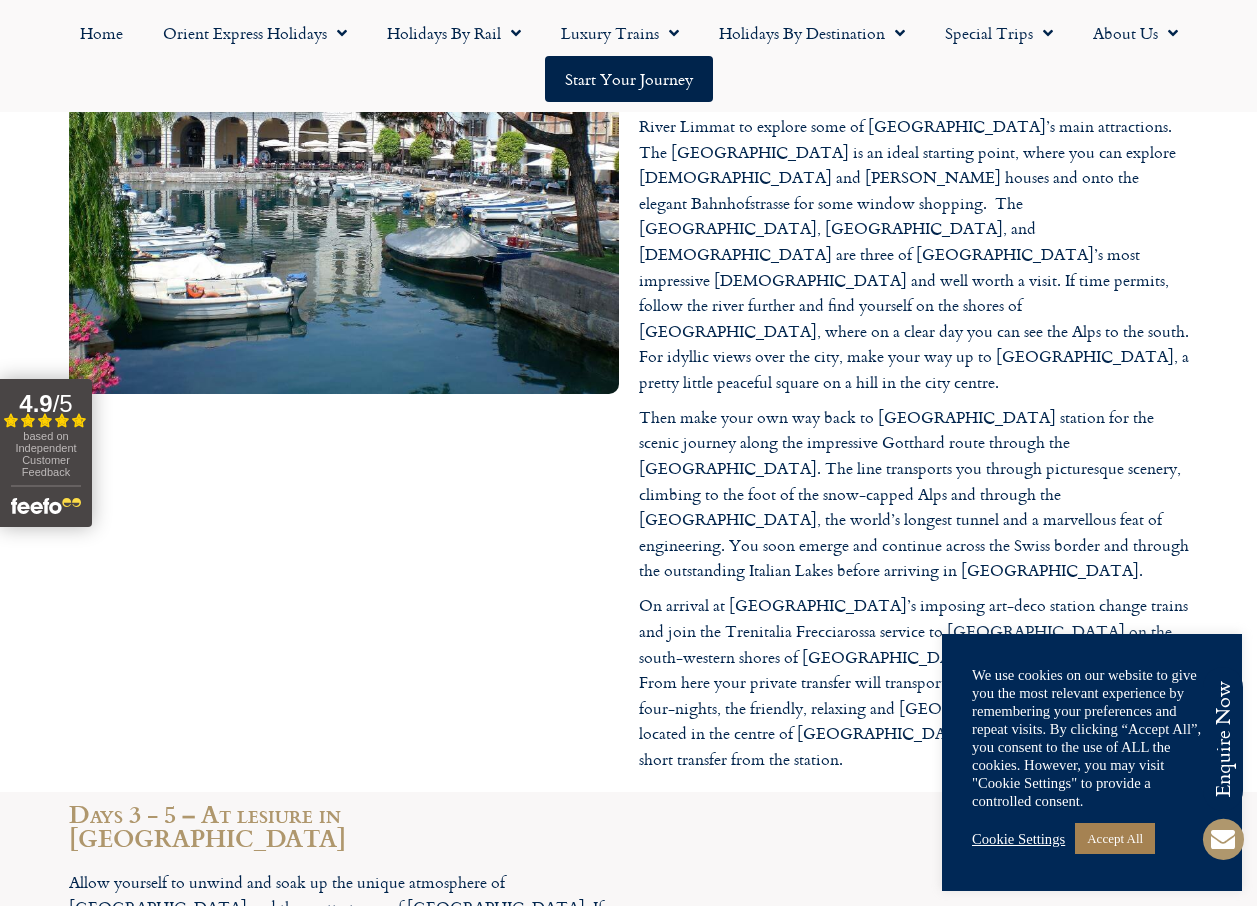 scroll, scrollTop: 2900, scrollLeft: 0, axis: vertical 